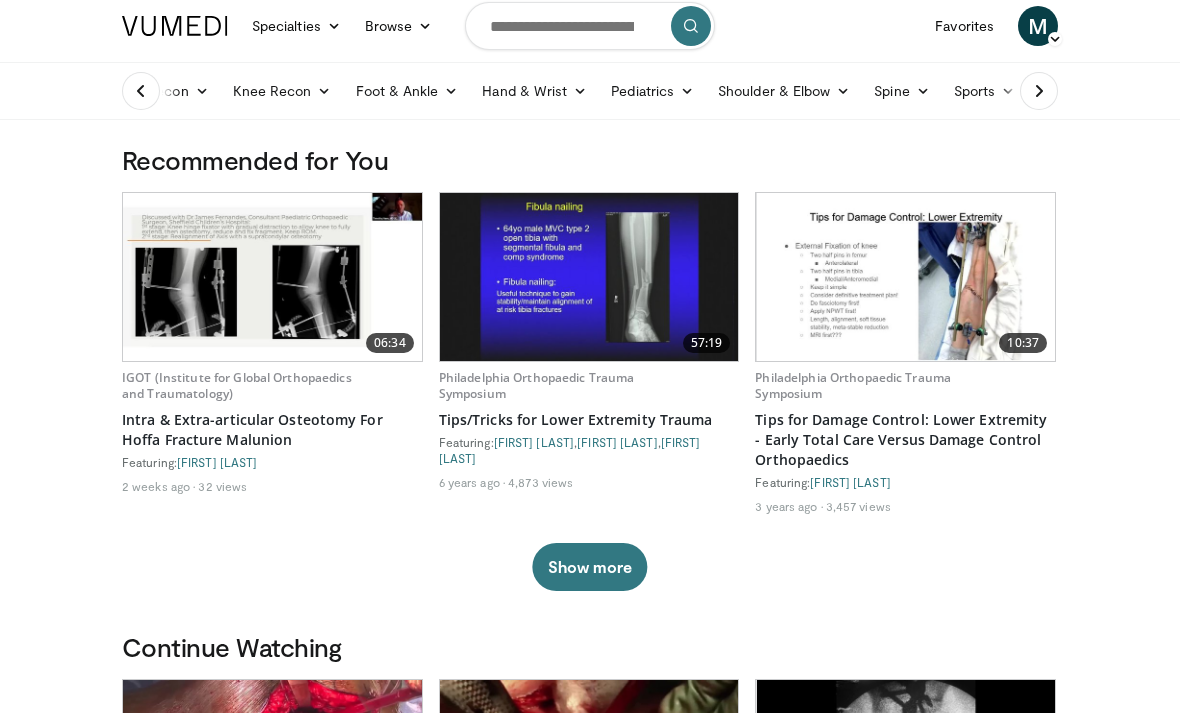 scroll, scrollTop: 0, scrollLeft: 0, axis: both 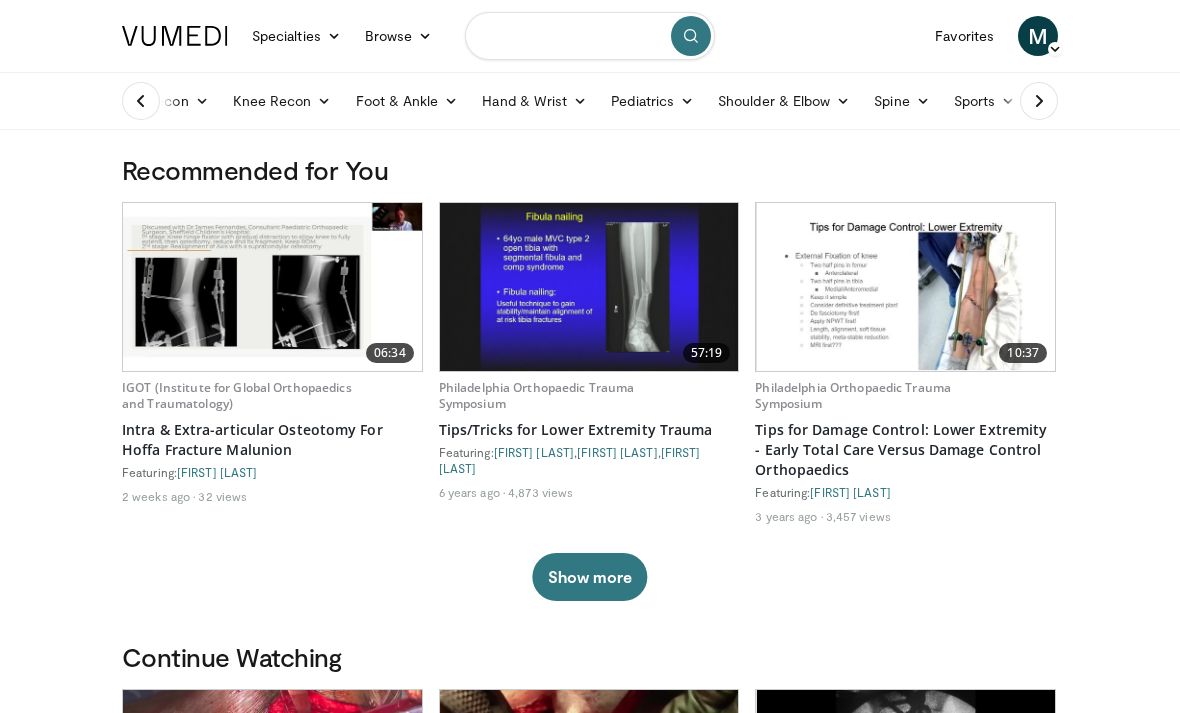 click at bounding box center (590, 36) 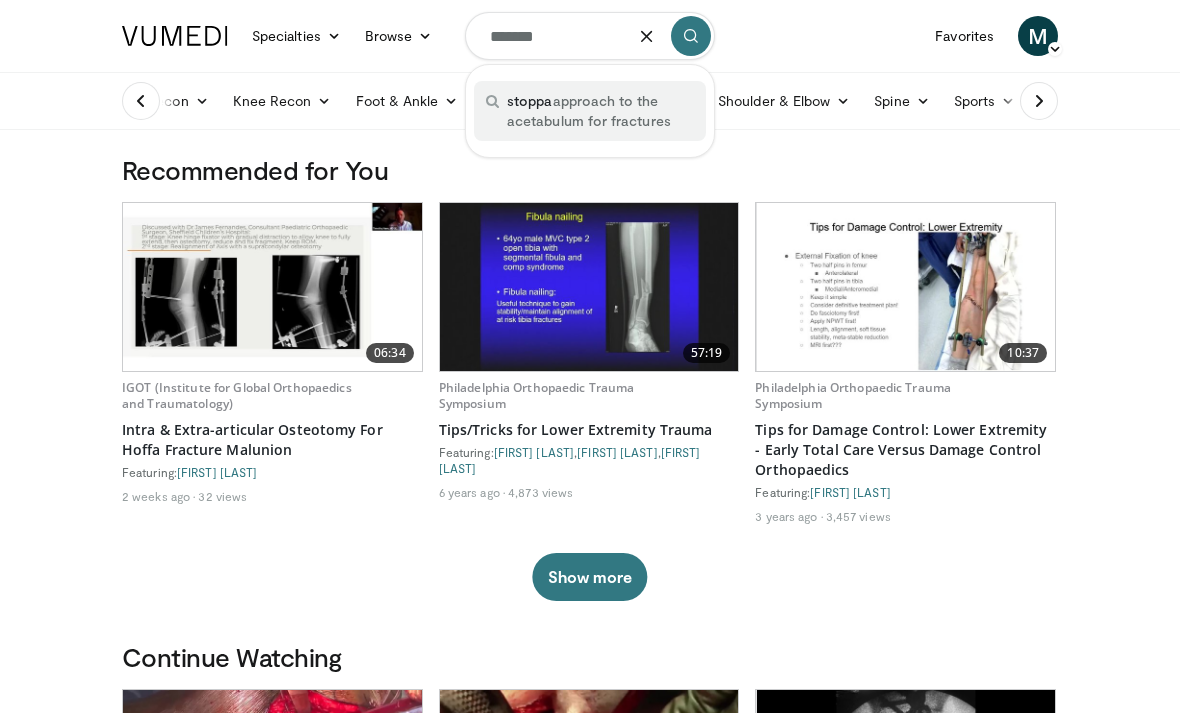 click on "stoppa  approach to the acetabulum for fractures" at bounding box center (600, 111) 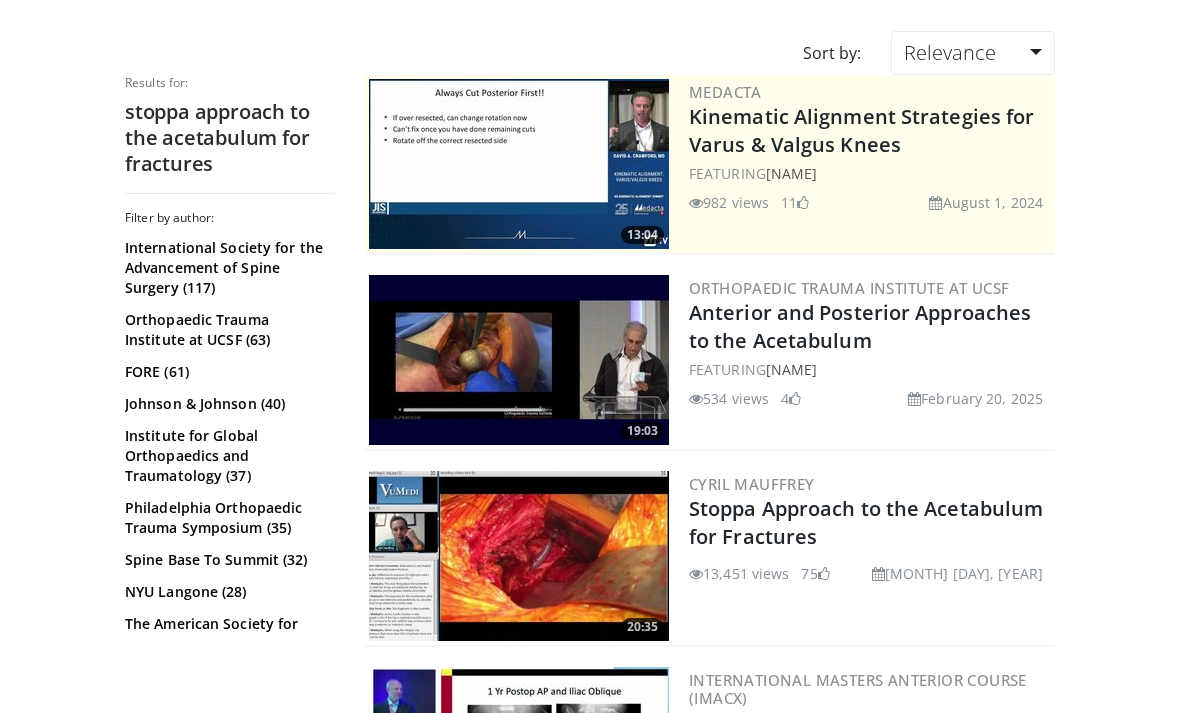 scroll, scrollTop: 146, scrollLeft: 0, axis: vertical 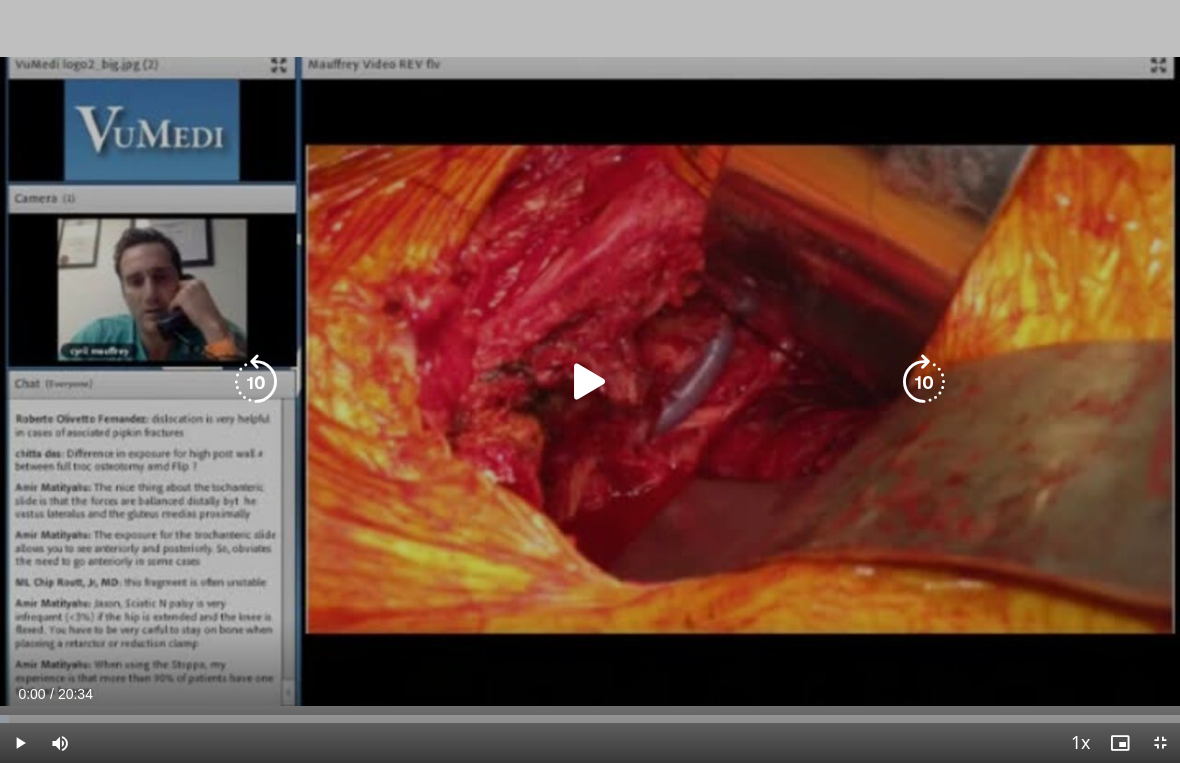 click at bounding box center [590, 382] 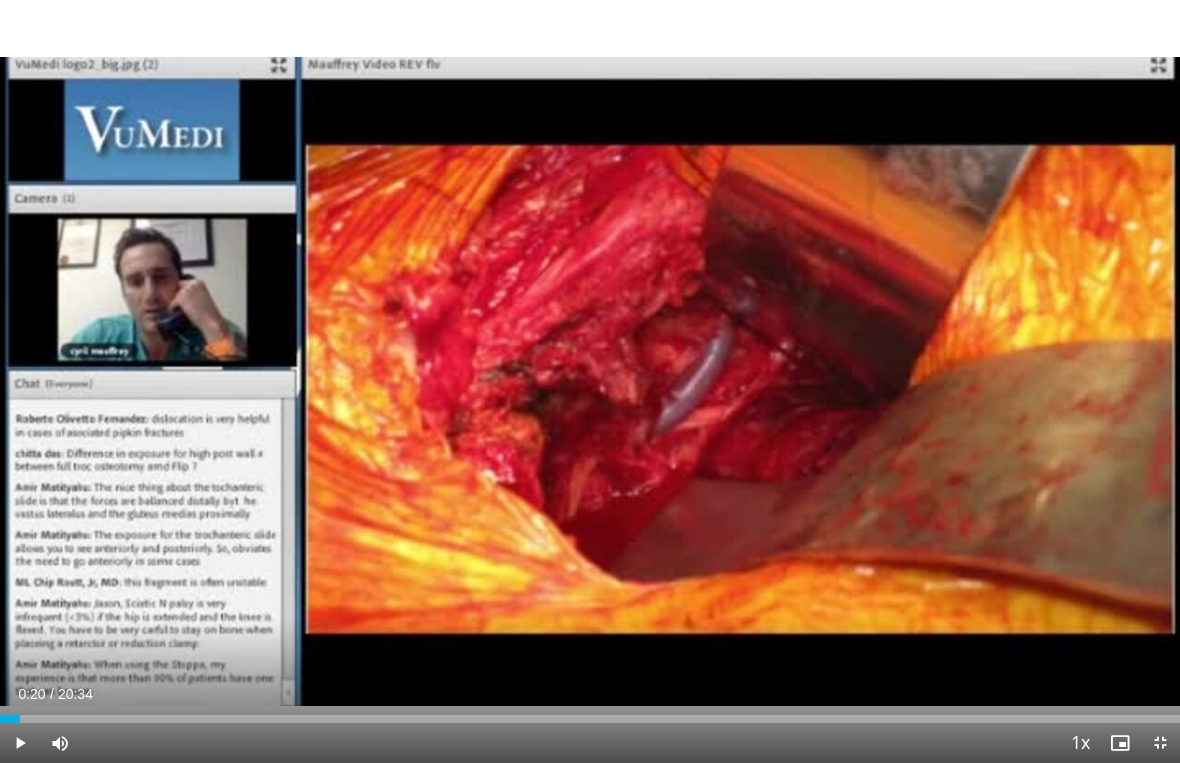 click on "10 seconds
Tap to unmute" at bounding box center (590, 381) 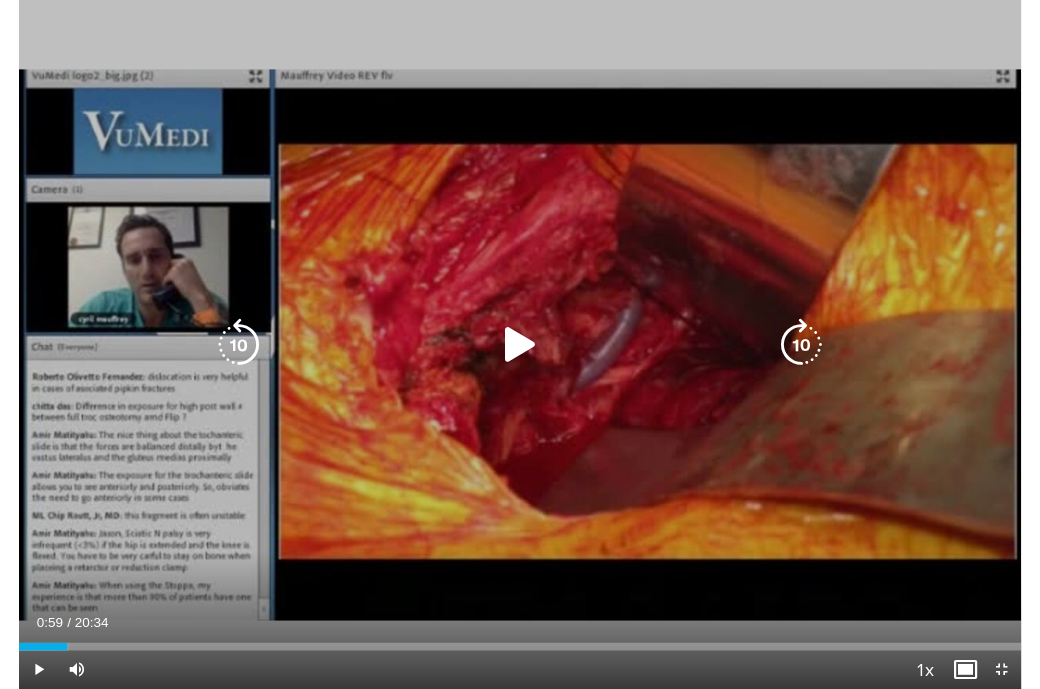 scroll, scrollTop: 49, scrollLeft: 0, axis: vertical 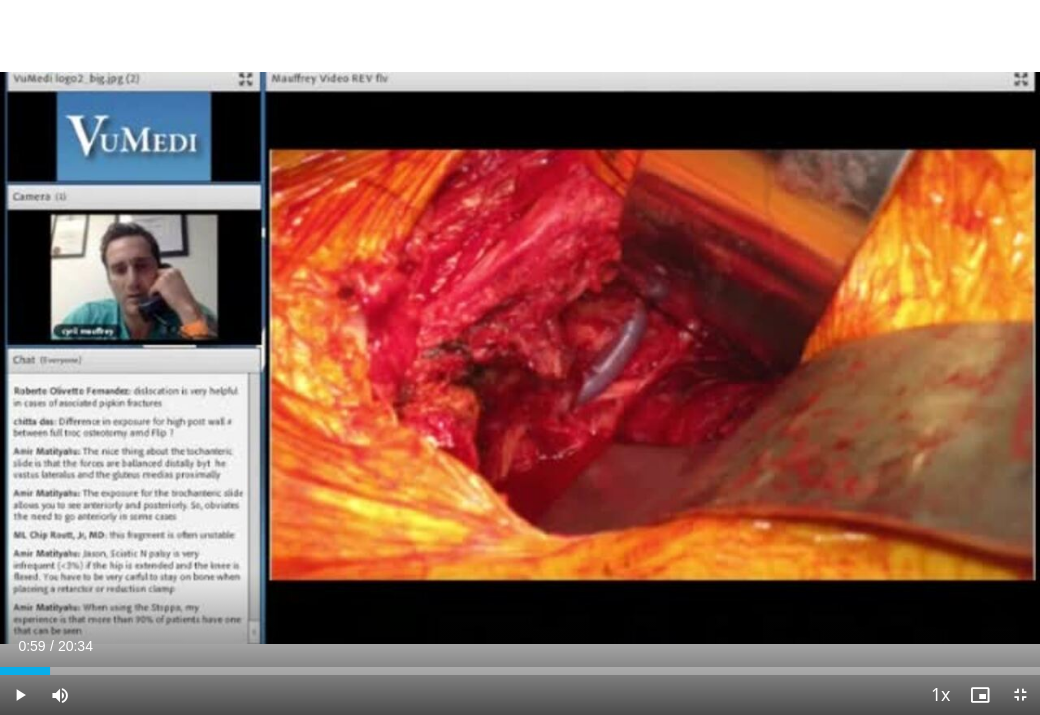 click on "10 seconds
Tap to unmute" at bounding box center (520, 357) 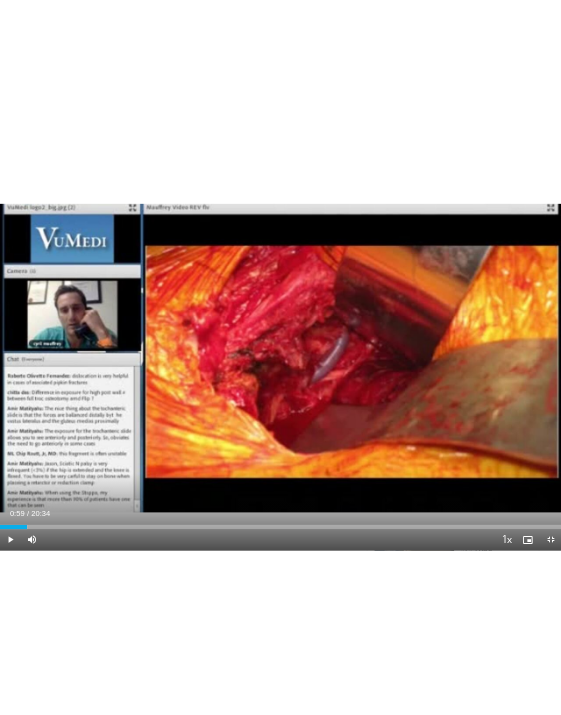 scroll, scrollTop: 0, scrollLeft: 0, axis: both 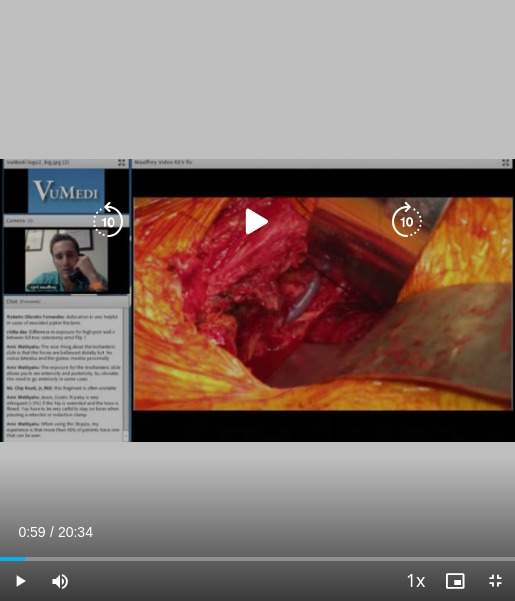 click at bounding box center (20, 581) 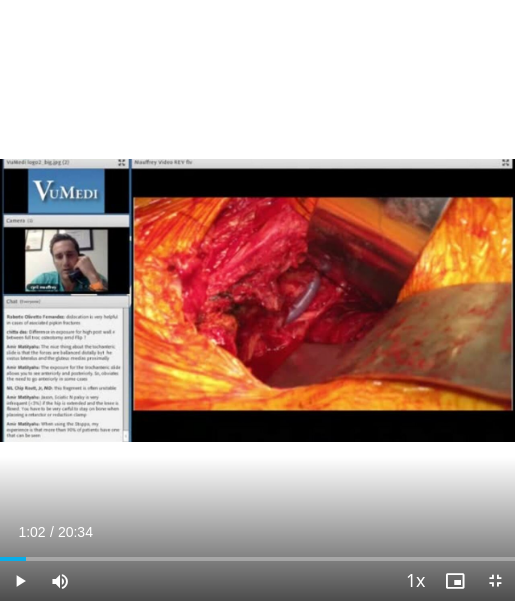 click at bounding box center [20, 581] 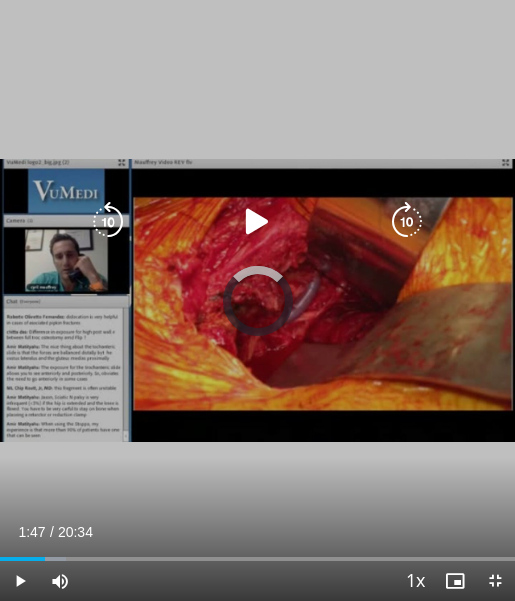 click at bounding box center [47, 559] 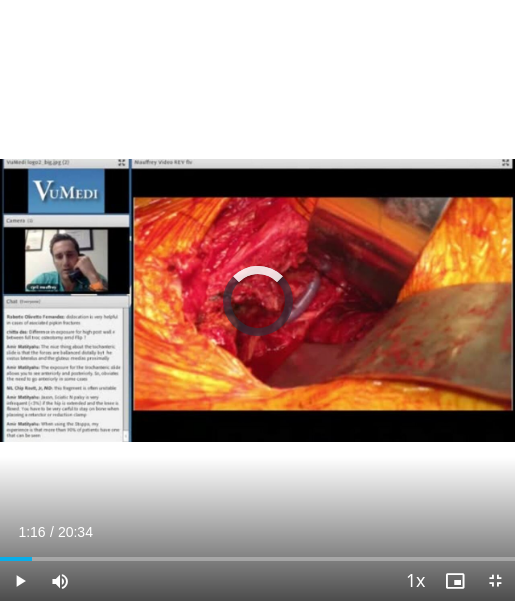 click on "Loaded :  0.00%" at bounding box center (257, 559) 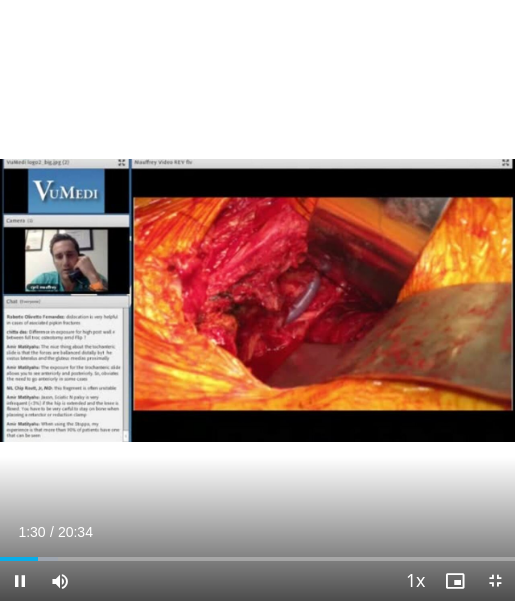 click at bounding box center (20, 581) 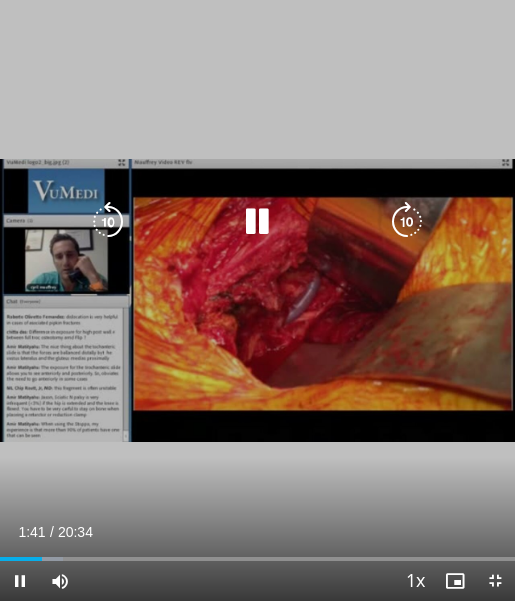 click at bounding box center [21, 559] 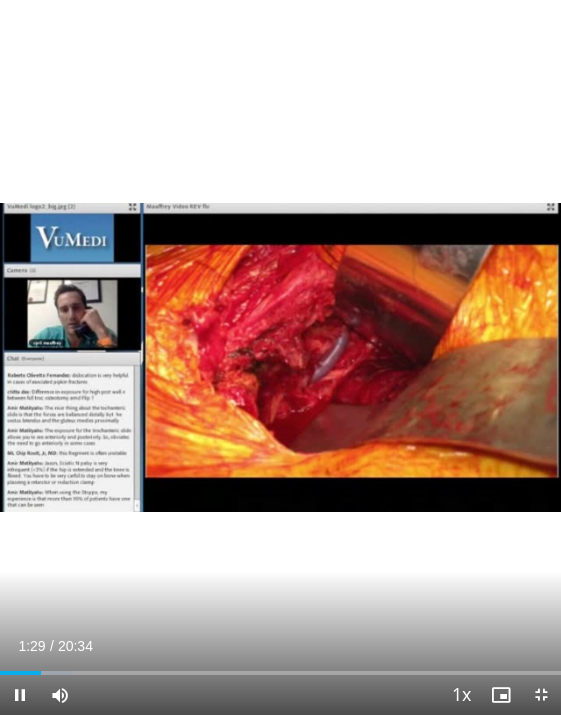 click at bounding box center (20, 695) 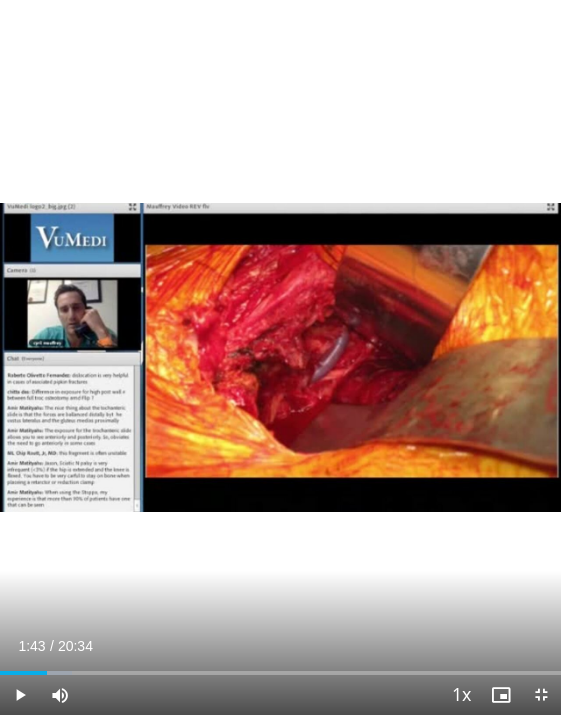 click at bounding box center (20, 695) 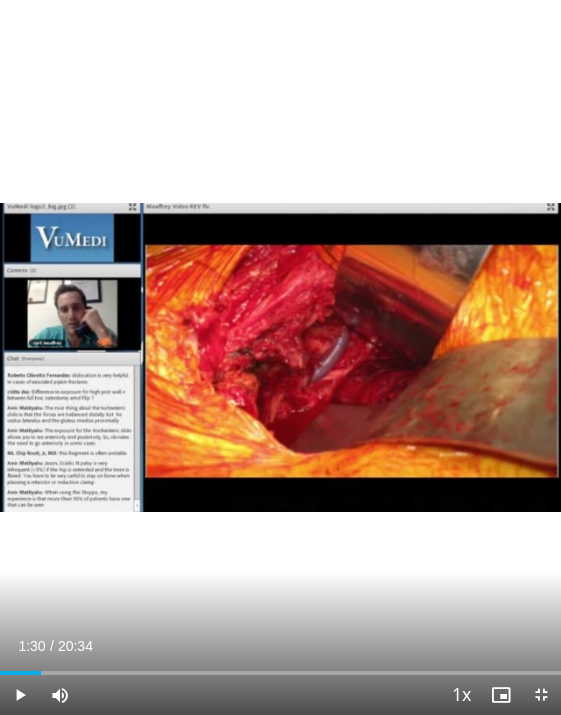 drag, startPoint x: 63, startPoint y: 670, endPoint x: 43, endPoint y: 670, distance: 20 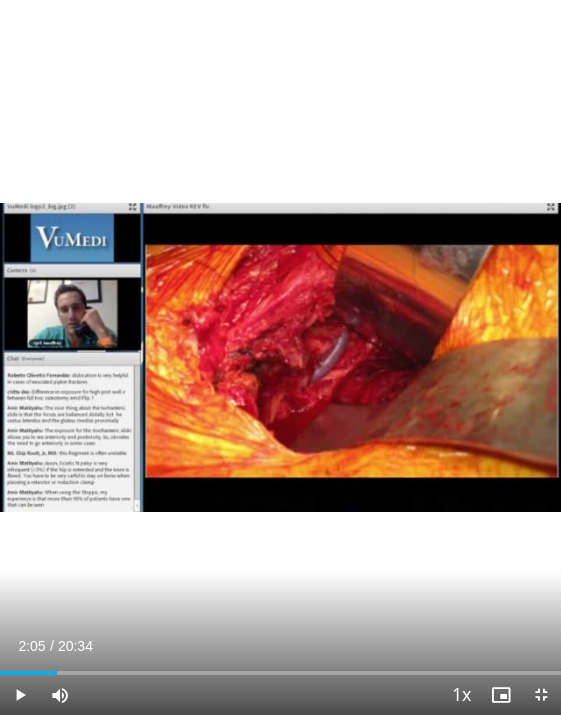 drag, startPoint x: 68, startPoint y: 668, endPoint x: 57, endPoint y: 670, distance: 11.18034 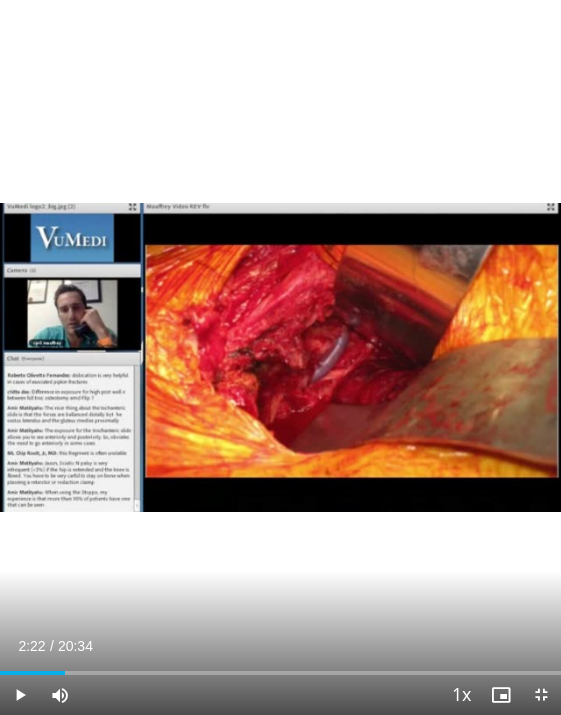 click on "Loaded :  11.01%" at bounding box center [280, 665] 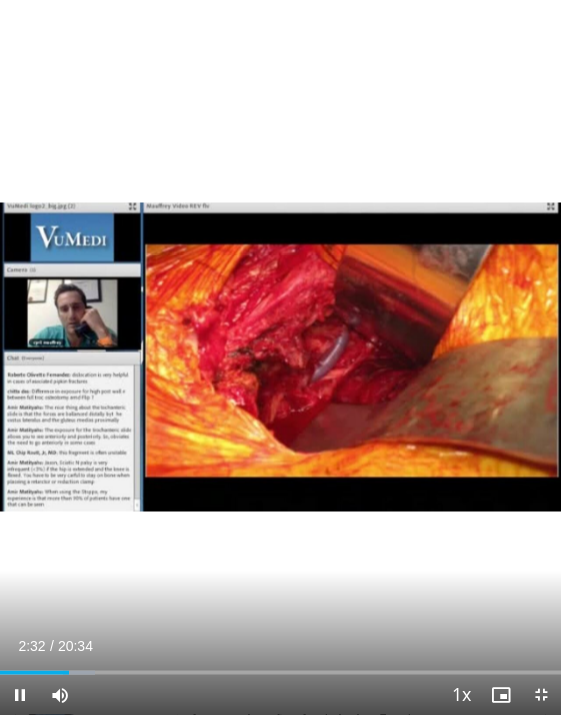 scroll, scrollTop: 1, scrollLeft: 0, axis: vertical 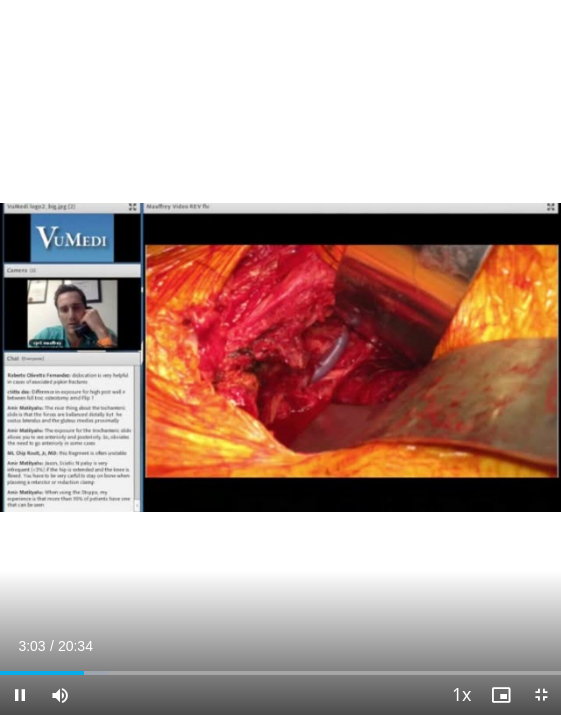 click on "10 seconds
Tap to unmute" at bounding box center (280, 357) 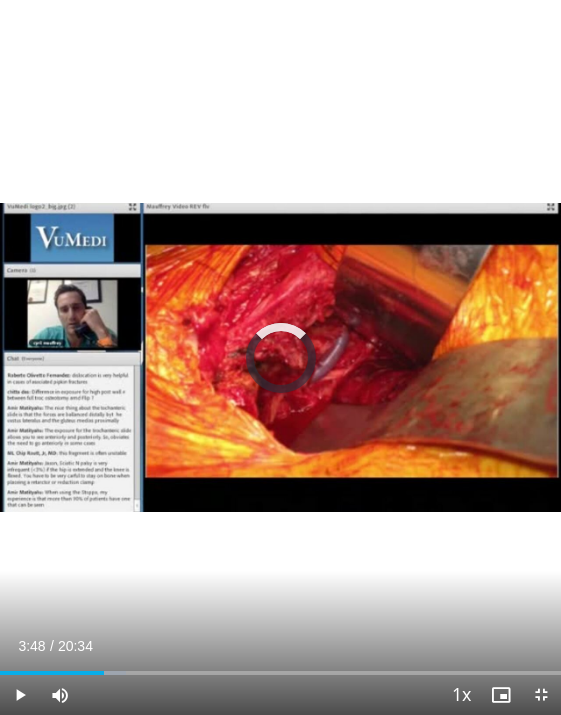 click at bounding box center (106, 673) 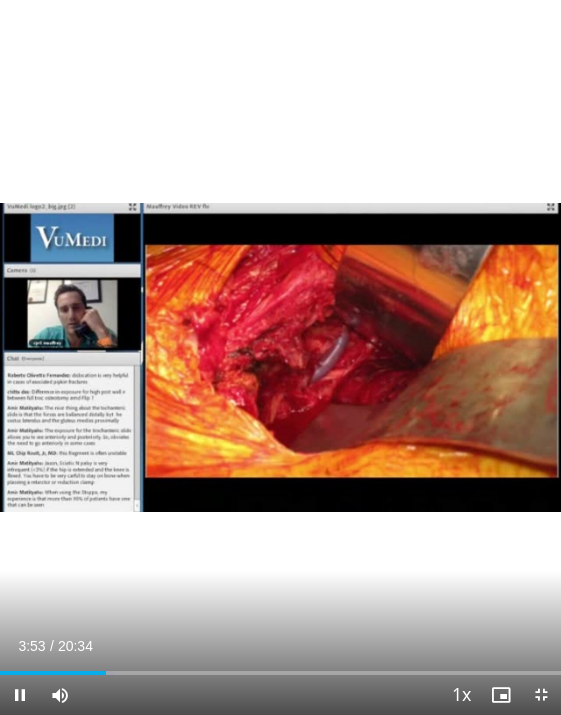 click at bounding box center [20, 695] 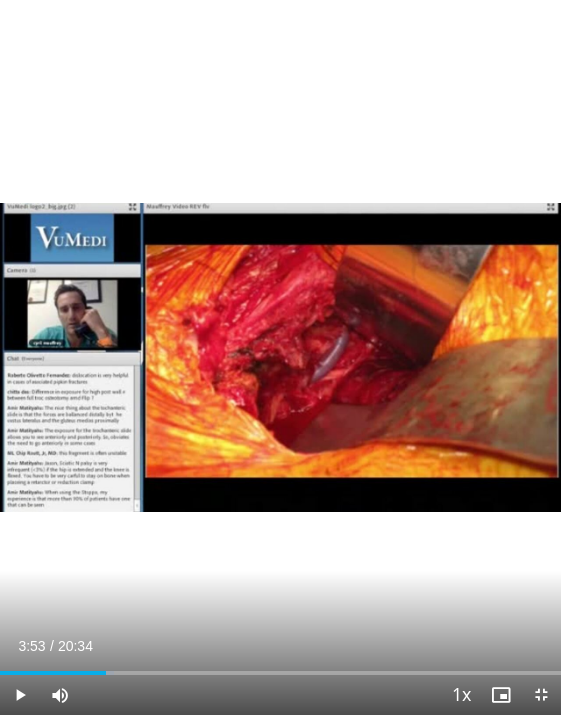 click at bounding box center [20, 695] 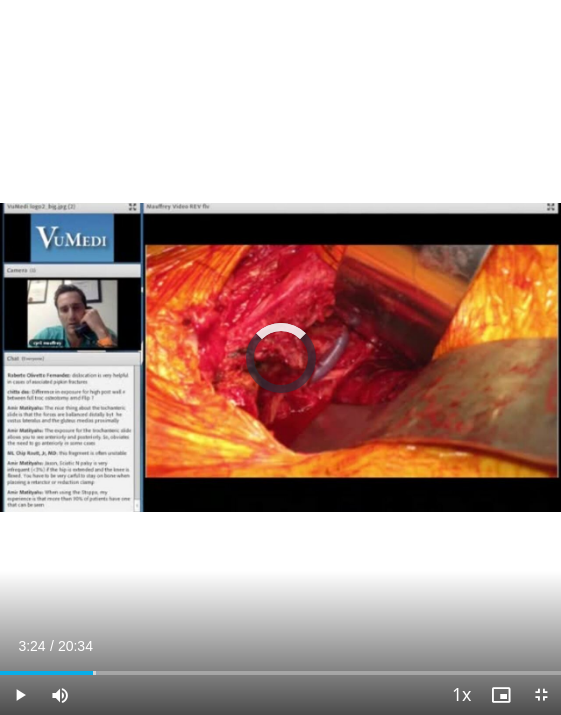 drag, startPoint x: 105, startPoint y: 672, endPoint x: 91, endPoint y: 672, distance: 14 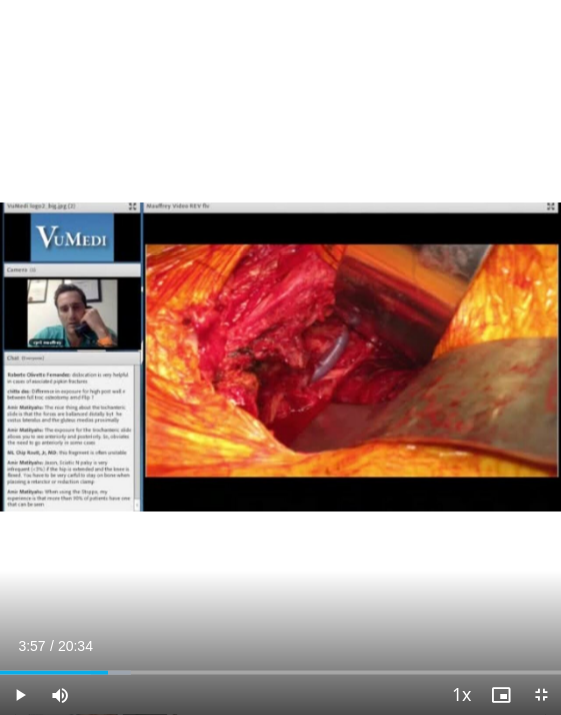 scroll, scrollTop: 77, scrollLeft: 0, axis: vertical 